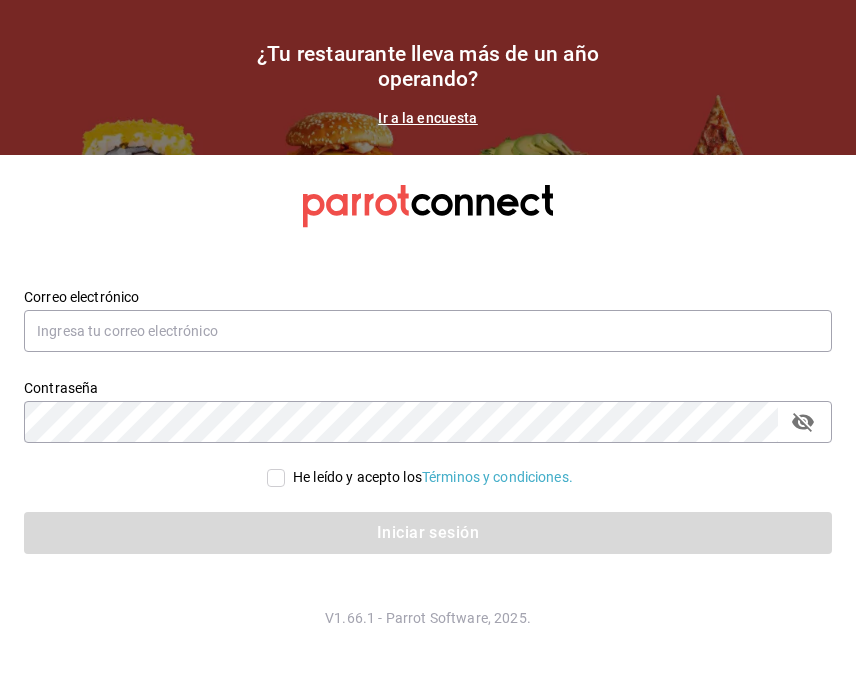 scroll, scrollTop: 0, scrollLeft: 0, axis: both 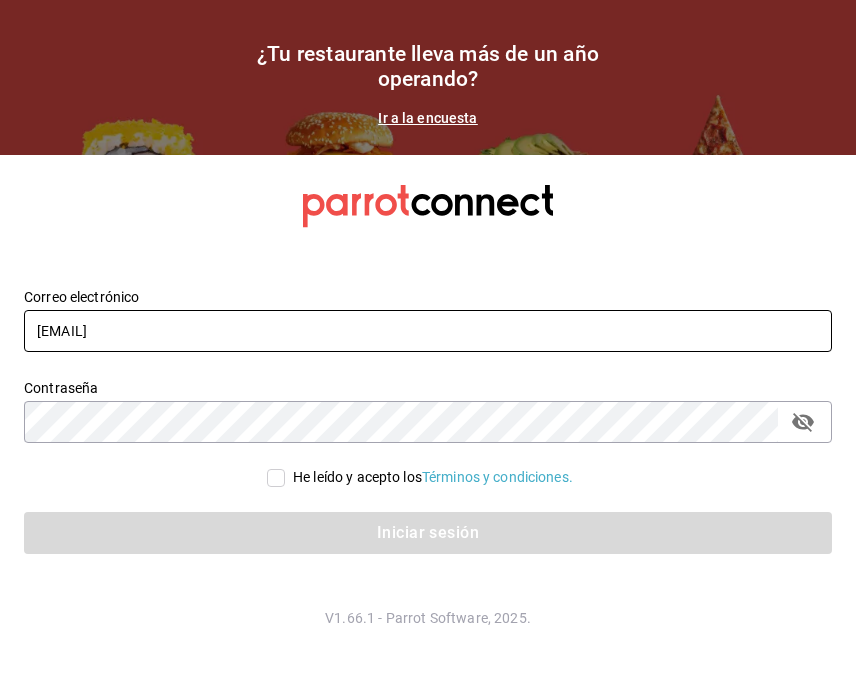 drag, startPoint x: 136, startPoint y: 321, endPoint x: 138, endPoint y: 334, distance: 13.152946 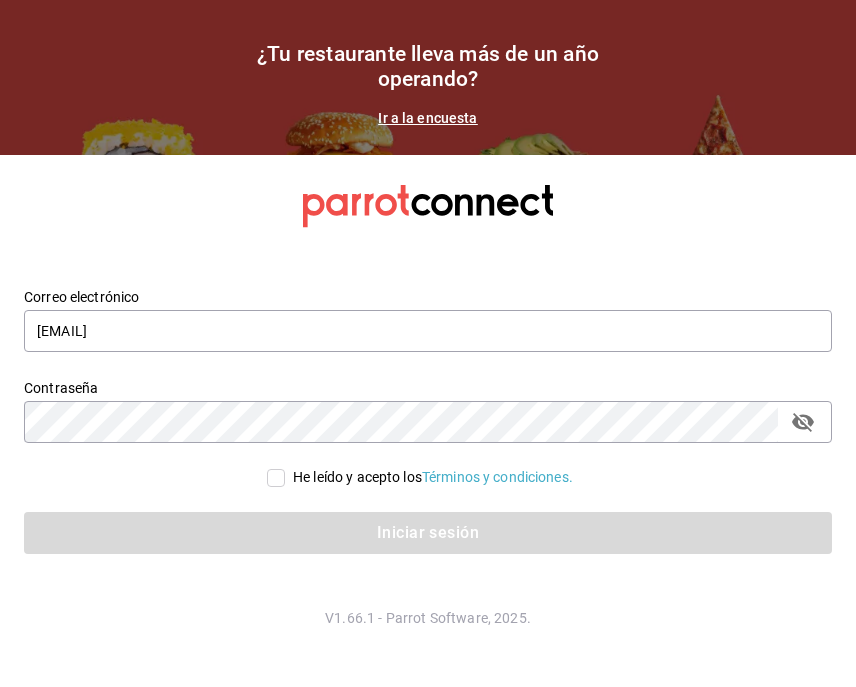 click on "He leído y acepto los  Términos y condiciones." at bounding box center [276, 478] 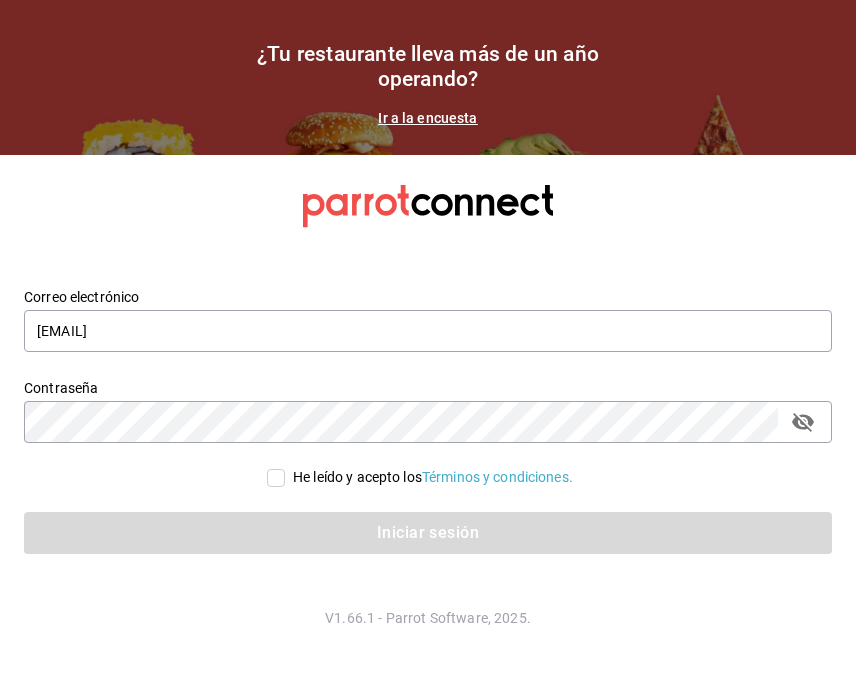 checkbox on "true" 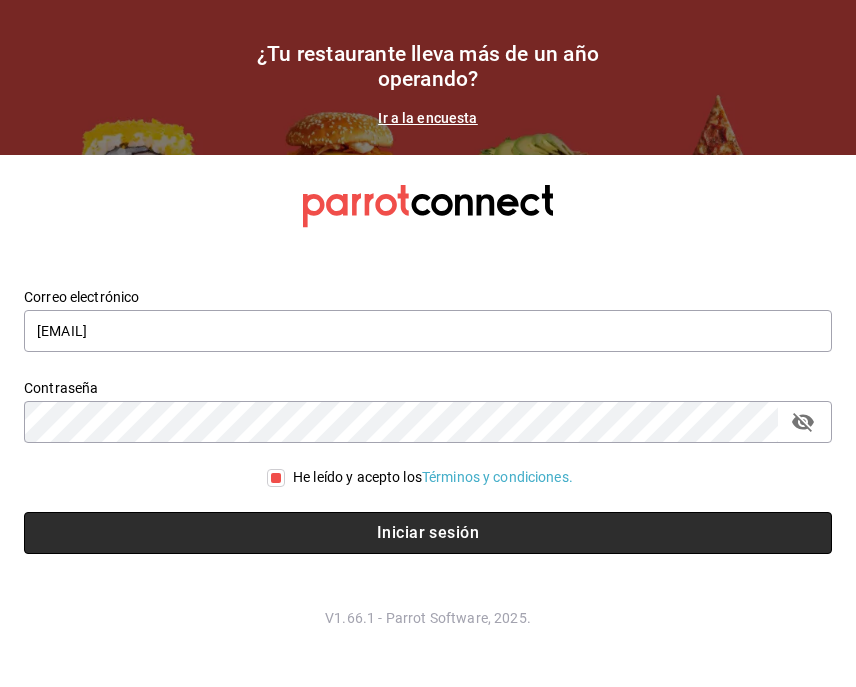 click on "Iniciar sesión" at bounding box center (428, 533) 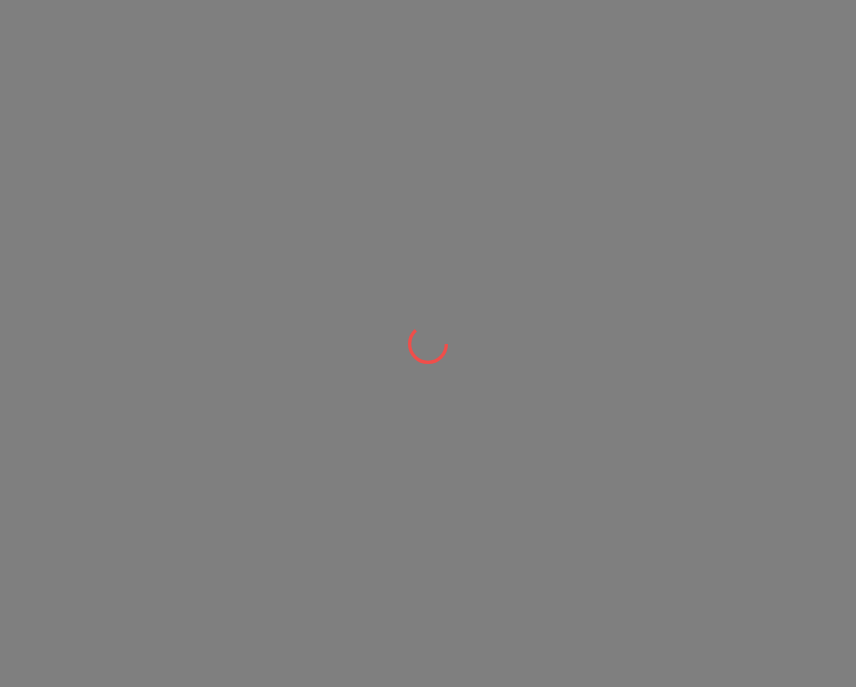 scroll, scrollTop: 0, scrollLeft: 0, axis: both 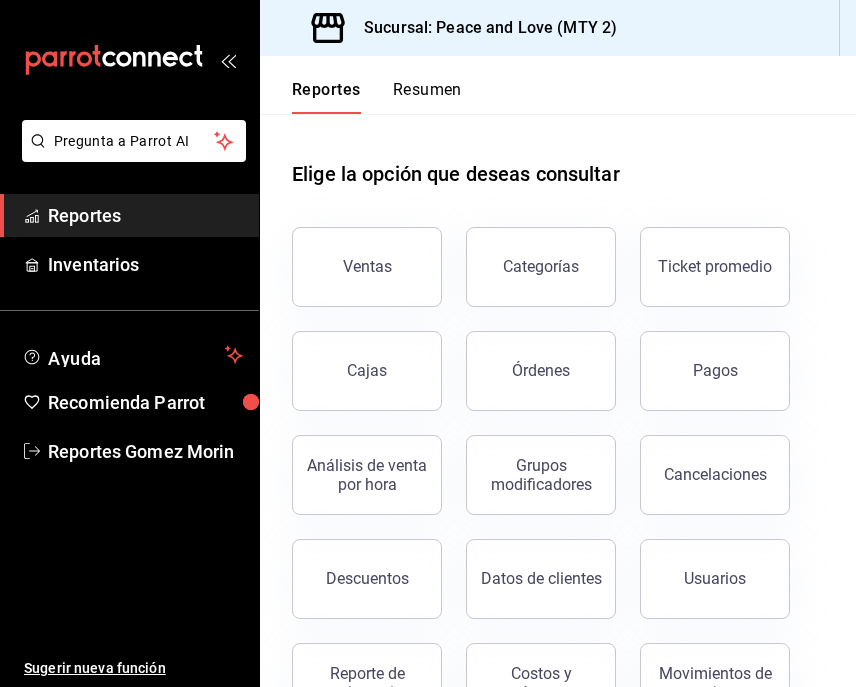 click on "Reportes Resumen" at bounding box center (558, 85) 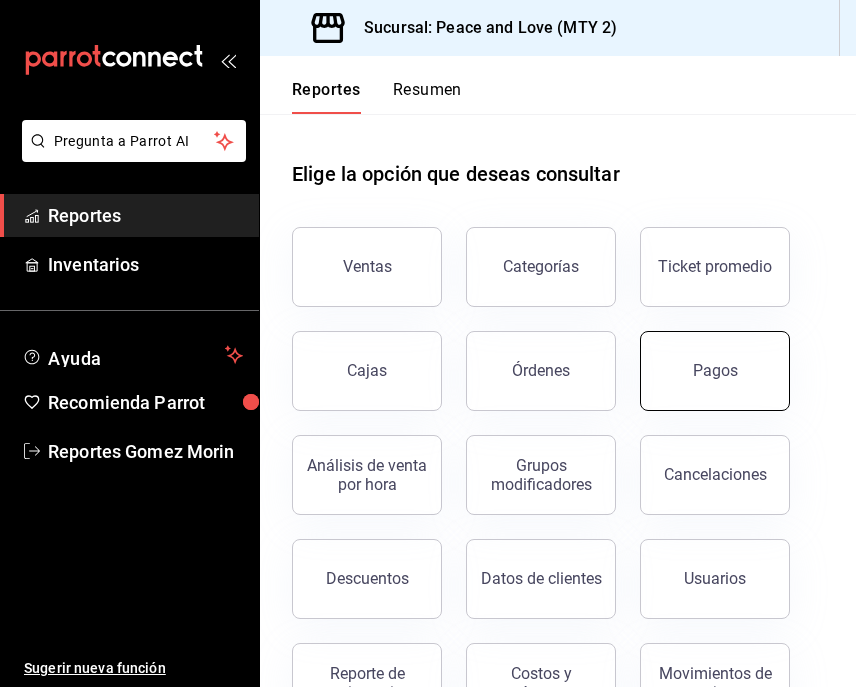 click on "Pagos" at bounding box center [715, 370] 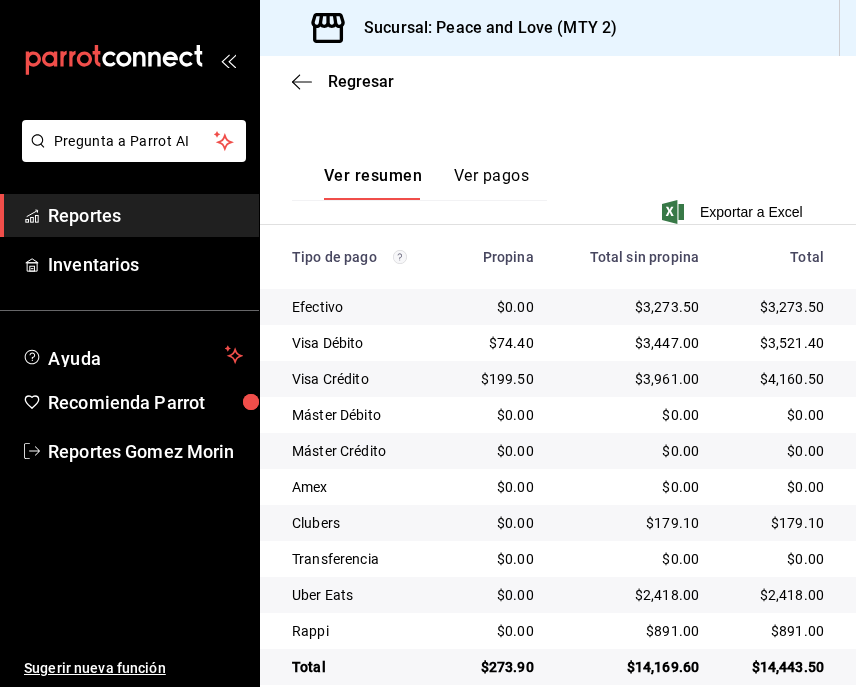scroll, scrollTop: 478, scrollLeft: 0, axis: vertical 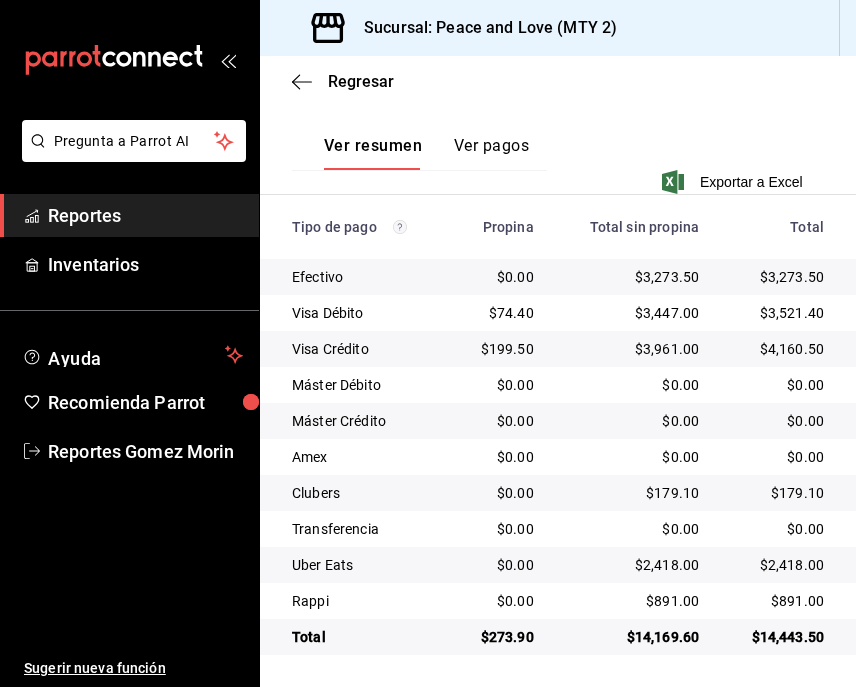 click on "$273.90" at bounding box center (499, 637) 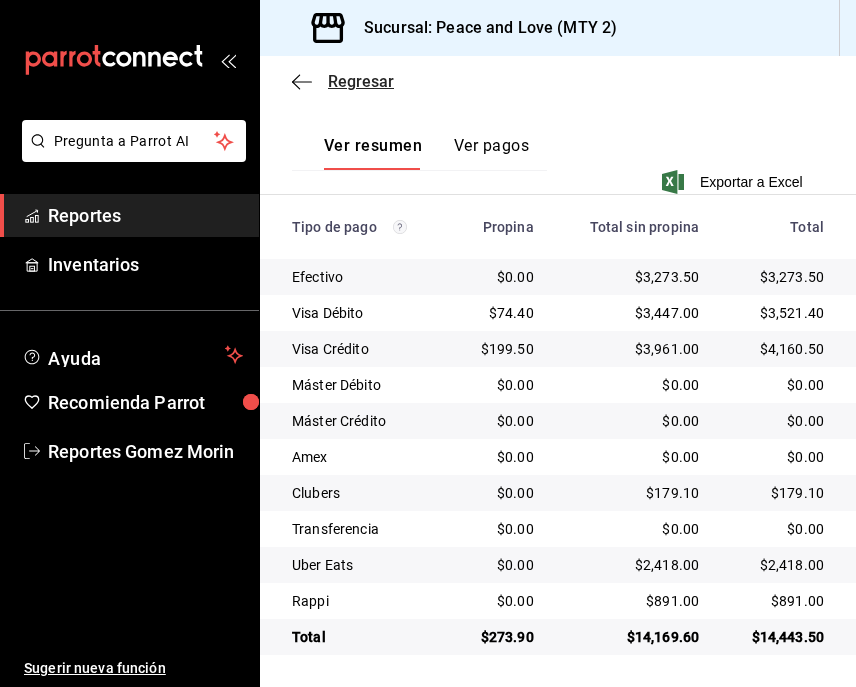 click on "Regresar" at bounding box center [361, 81] 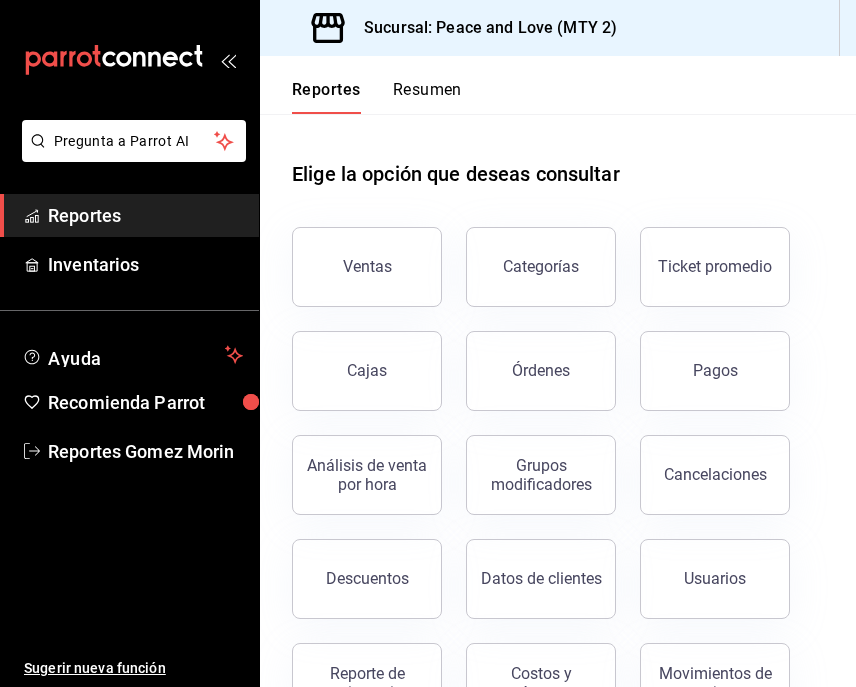 click on "Órdenes" at bounding box center [541, 371] 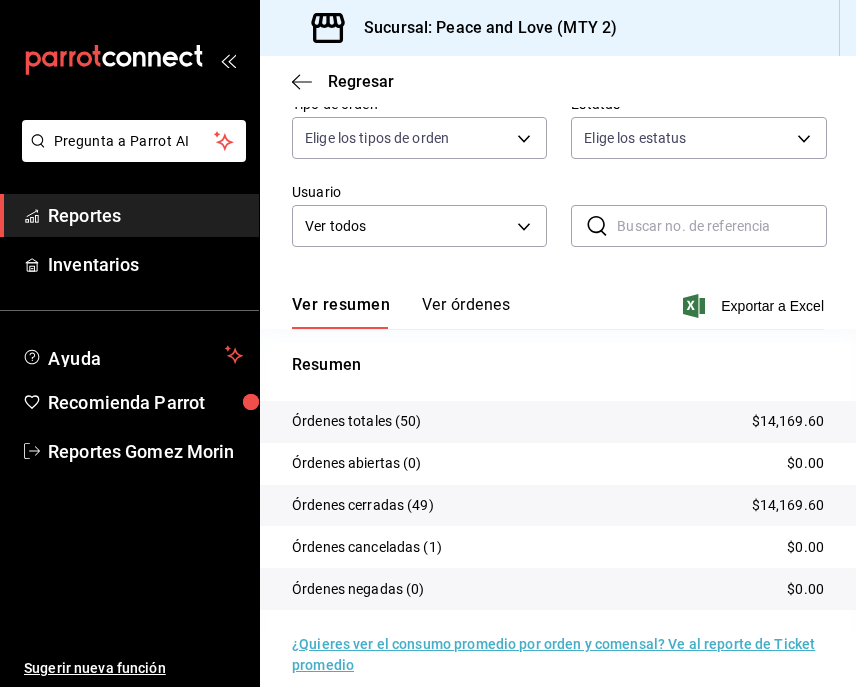 scroll, scrollTop: 295, scrollLeft: 0, axis: vertical 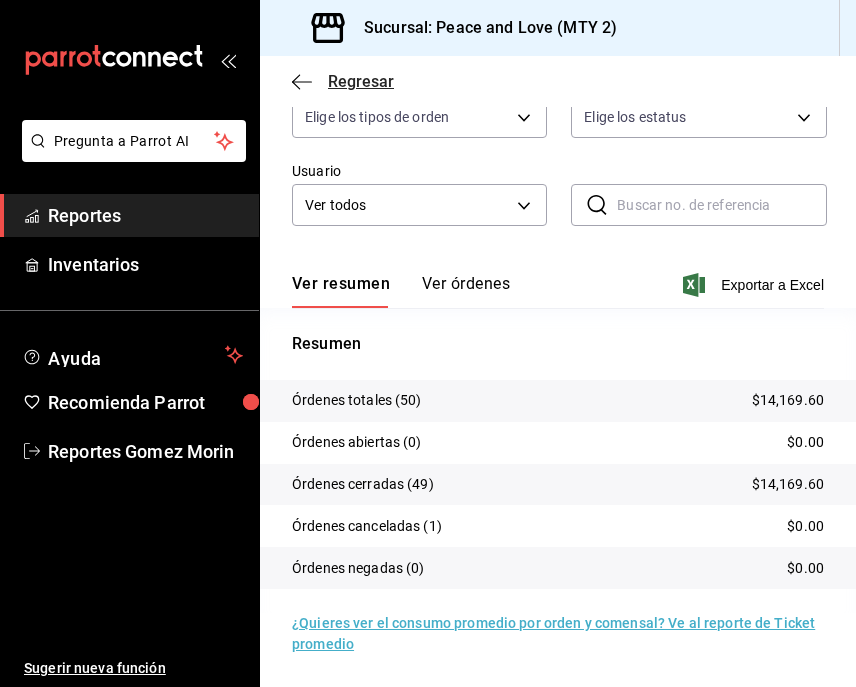 click on "Regresar" at bounding box center (361, 81) 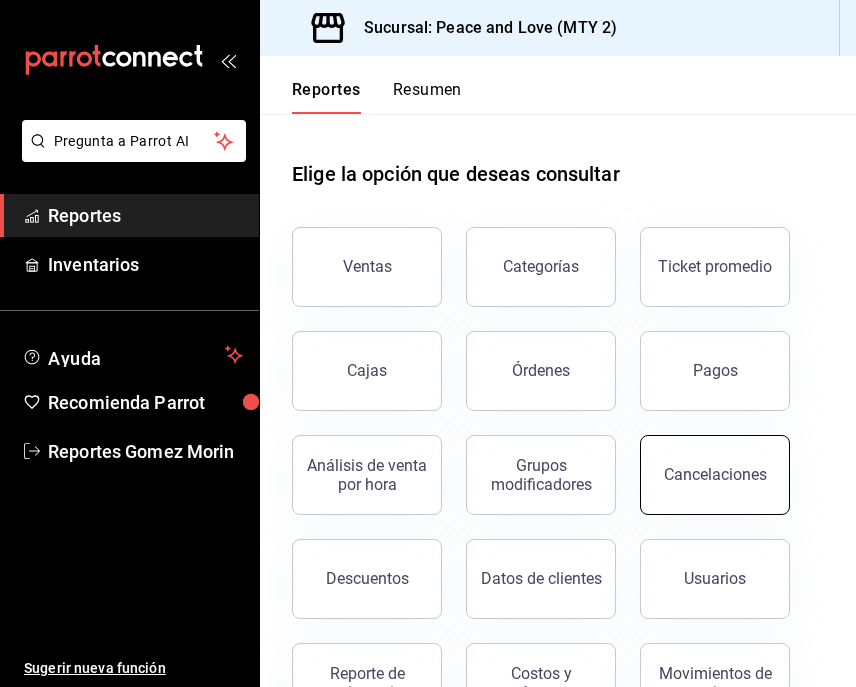 click on "Cancelaciones" at bounding box center (715, 474) 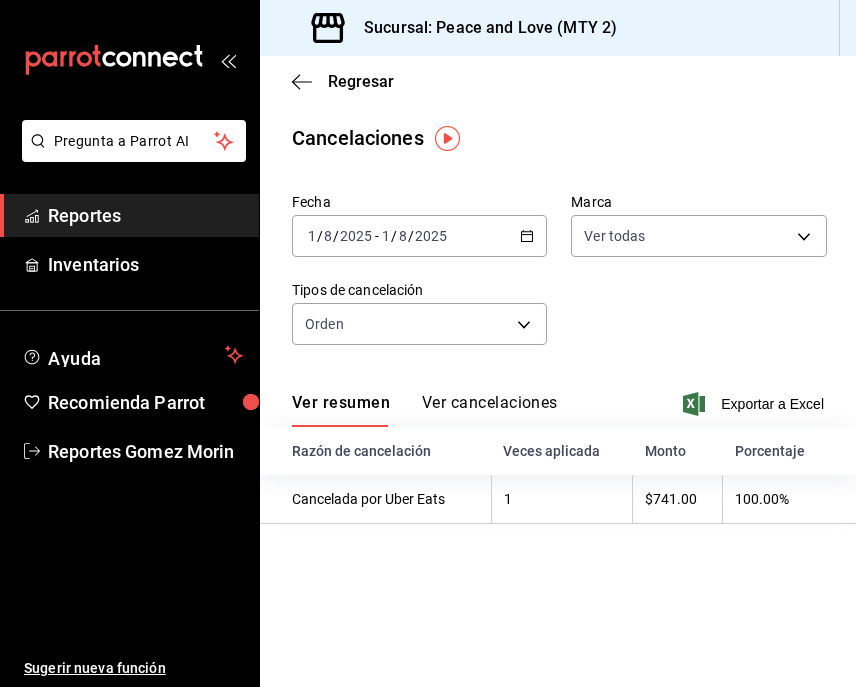 click on "Fecha [DATE] [DATE] - [DATE] [DATE] Marca Ver todas [object Object],[object Object] Tipos de cancelación Orden ORDER" at bounding box center [558, 277] 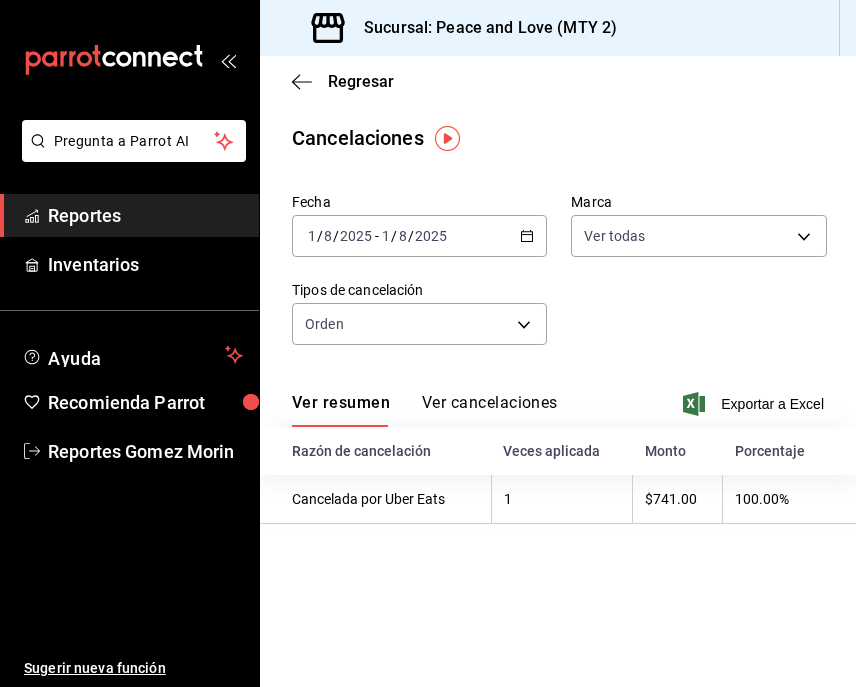 drag, startPoint x: 509, startPoint y: 133, endPoint x: 559, endPoint y: 27, distance: 117.20068 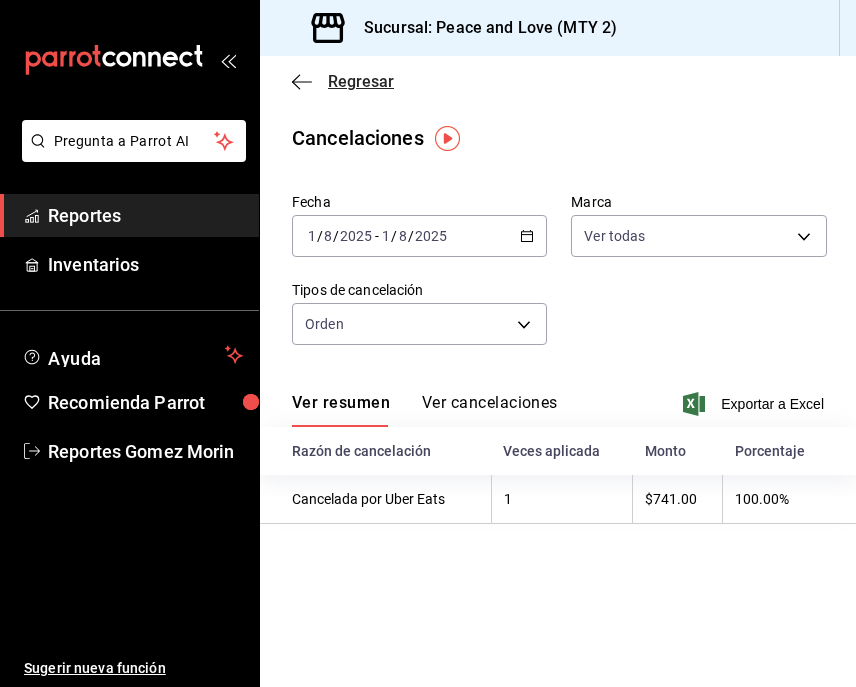 click on "Regresar" at bounding box center [343, 81] 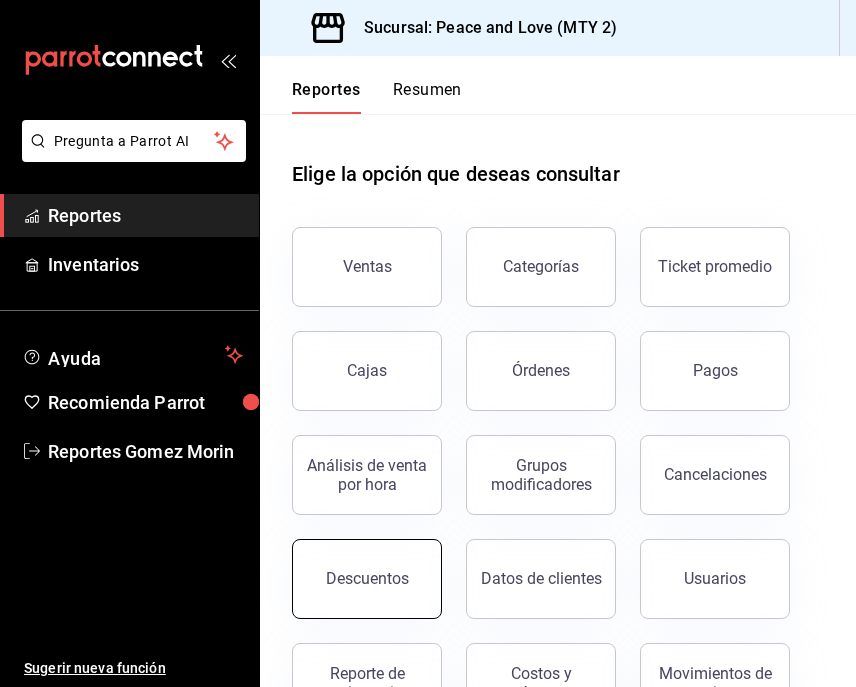 click on "Descuentos" at bounding box center [367, 578] 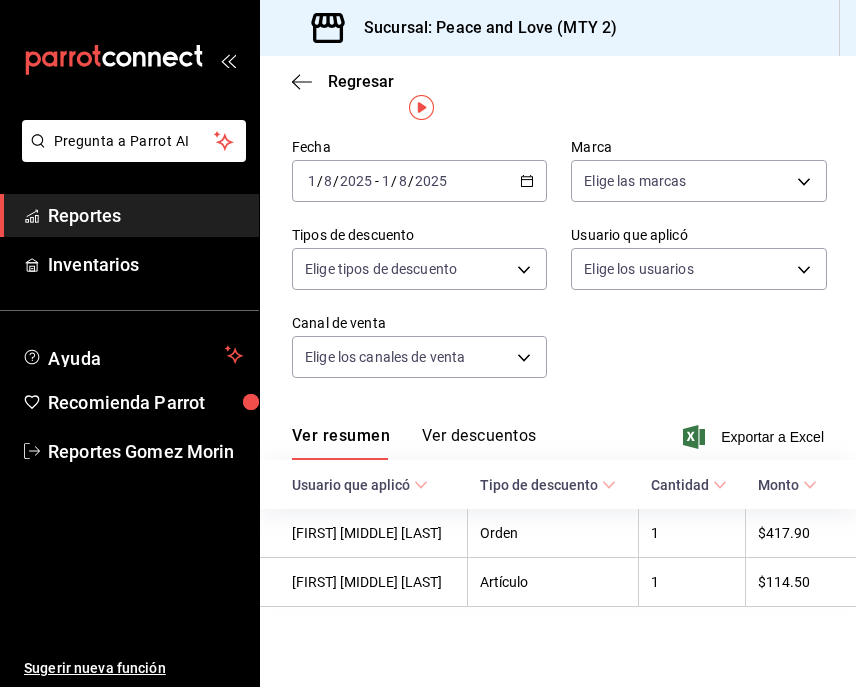 scroll, scrollTop: 108, scrollLeft: 0, axis: vertical 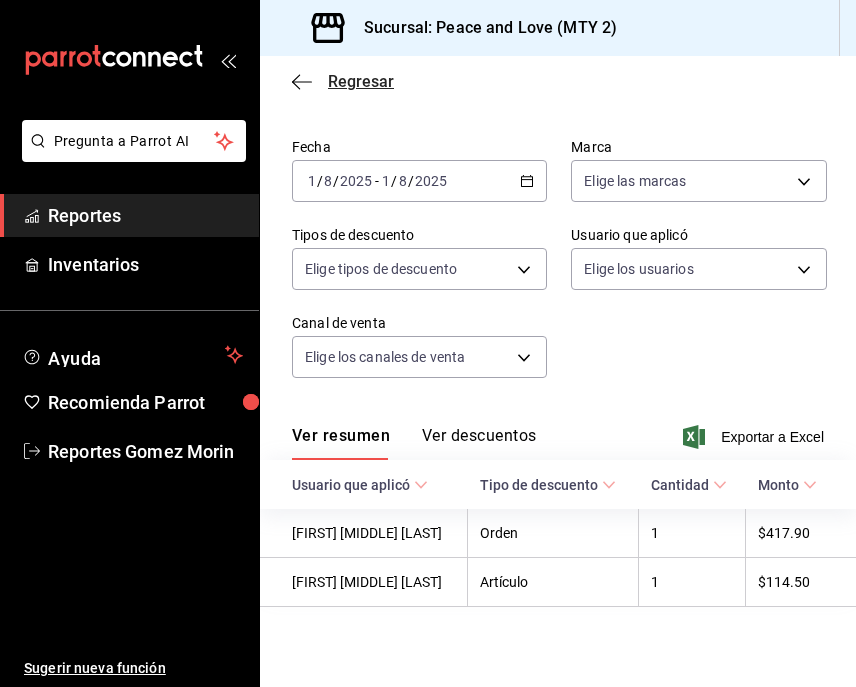 click on "Regresar" at bounding box center [361, 81] 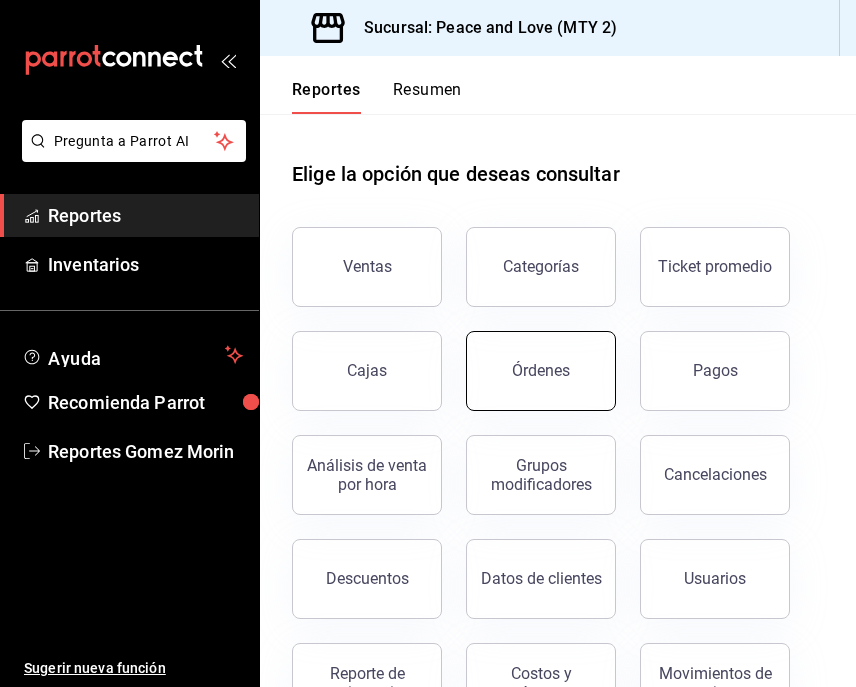 click on "Órdenes" at bounding box center [541, 371] 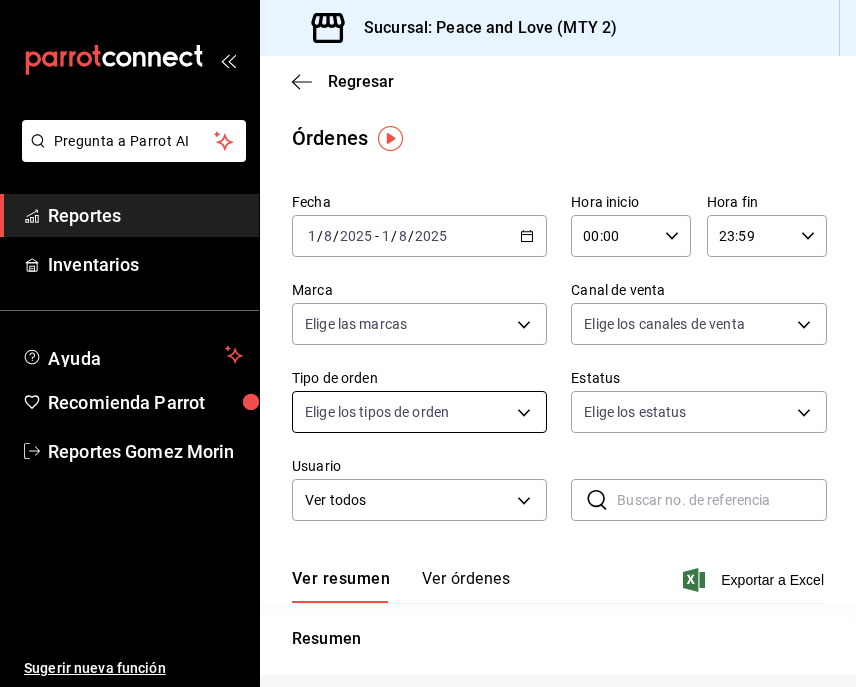 click on "Pregunta a Parrot AI Reportes   Inventarios   Ayuda Recomienda Parrot   Reportes Gomez Morin   Sugerir nueva función   Sucursal: Peace and Love (MTY 2) Regresar Órdenes Fecha [DATE] [DATE] - [DATE] [DATE] Hora inicio 00:00 Hora inicio Hora fin 23:59 Hora fin Marca Elige las marcas Canal de venta Elige los canales de venta Tipo de orden Elige los tipos de orden Estatus Elige los estatus Usuario Ver todos ALL ​ ​ Ver resumen Ver órdenes Exportar a Excel Resumen Órdenes totales (50) $14,169.60 Órdenes abiertas (0) $0.00 Órdenes cerradas (49) $14,169.60 Órdenes canceladas (1) $0.00 Órdenes negadas (0) $0.00 ¿Quieres ver el consumo promedio por orden y comensal? Ve al reporte de Ticket promedio Pregunta a Parrot AI Reportes   Inventarios   Ayuda Recomienda Parrot   Reportes Gomez Morin   Sugerir nueva función   GANA 1 MES GRATIS EN TU SUSCRIPCIÓN AQUÍ Ver video tutorial Ir a video Ver video tutorial Ir a video Visitar centro de ayuda [PHONE] soporte@parrotsoftware.io" at bounding box center (428, 343) 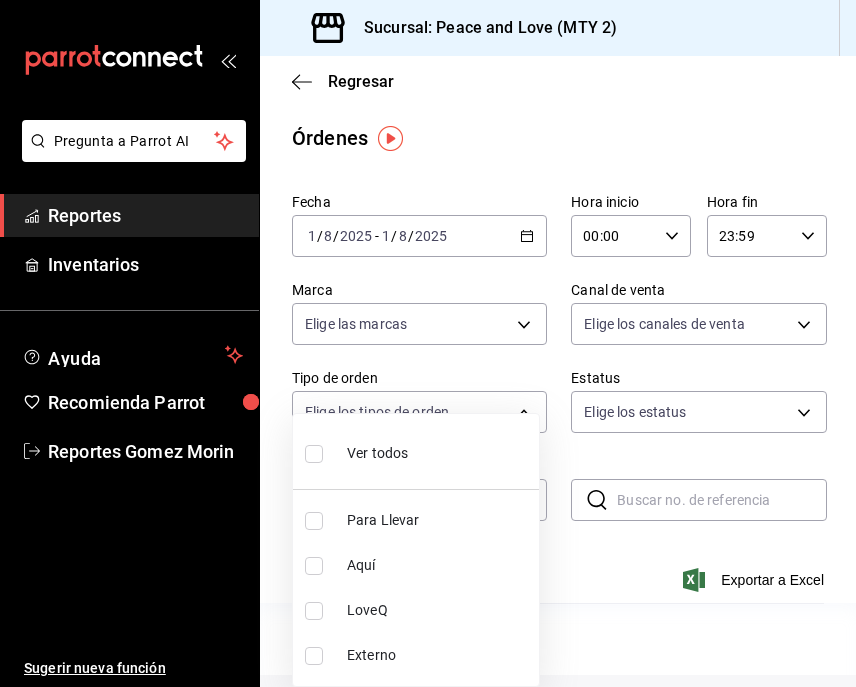 click at bounding box center (428, 343) 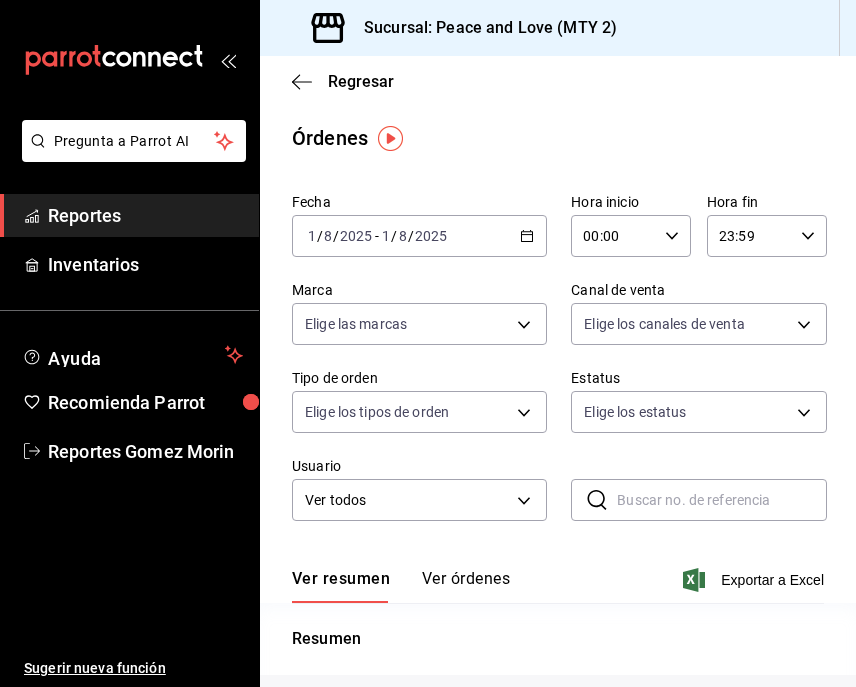 click on "Pregunta a Parrot AI Reportes   Inventarios   Ayuda Recomienda Parrot   Reportes Gomez Morin   Sugerir nueva función   Sucursal: Peace and Love (MTY 2) Regresar Órdenes Fecha [DATE] [DATE] - [DATE] [DATE] Hora inicio 00:00 Hora inicio Hora fin 23:59 Hora fin Marca Elige las marcas Canal de venta Elige los canales de venta Tipo de orden Elige los tipos de orden Estatus Elige los estatus Usuario Ver todos ALL ​ ​ Ver resumen Ver órdenes Exportar a Excel Resumen Órdenes totales (50) $14,169.60 Órdenes abiertas (0) $0.00 Órdenes cerradas (49) $14,169.60 Órdenes canceladas (1) $0.00 Órdenes negadas (0) $0.00 ¿Quieres ver el consumo promedio por orden y comensal? Ve al reporte de Ticket promedio Pregunta a Parrot AI Reportes   Inventarios   Ayuda Recomienda Parrot   Reportes Gomez Morin   Sugerir nueva función   GANA 1 MES GRATIS EN TU SUSCRIPCIÓN AQUÍ Ver video tutorial Ir a video Ver video tutorial Ir a video Visitar centro de ayuda [PHONE] soporte@parrotsoftware.io" at bounding box center (428, 343) 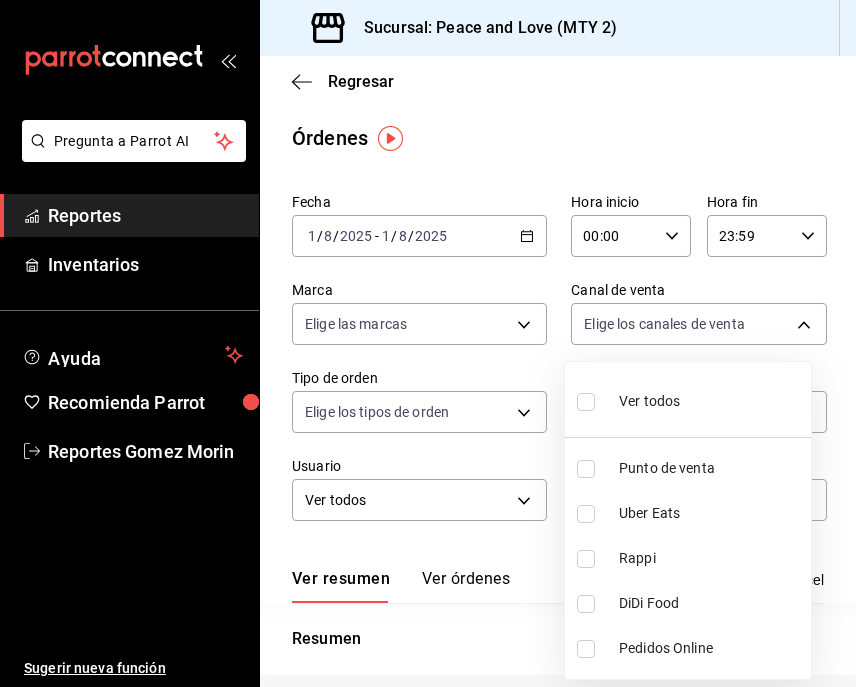 click at bounding box center (586, 514) 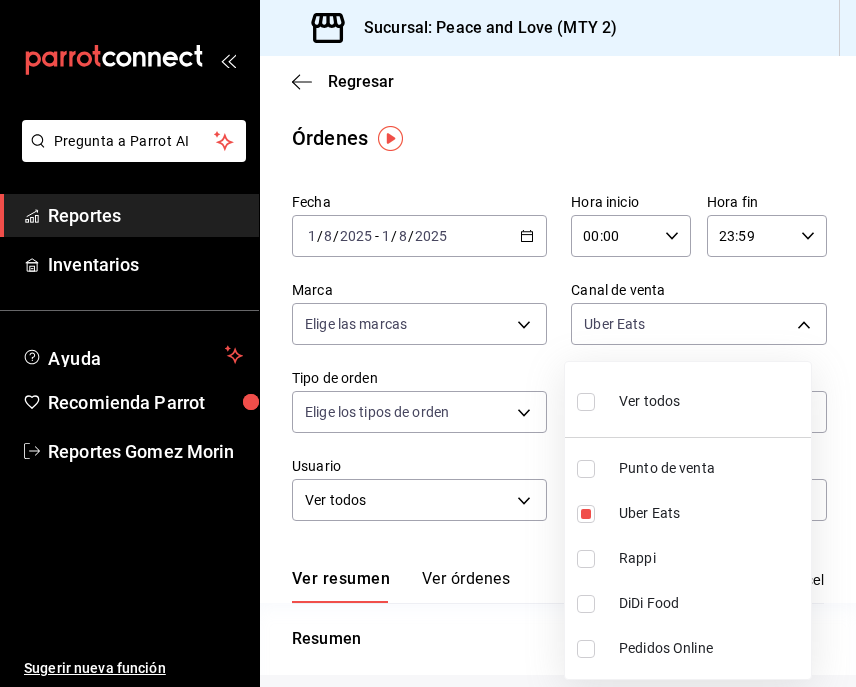 drag, startPoint x: 851, startPoint y: 319, endPoint x: 851, endPoint y: 342, distance: 23 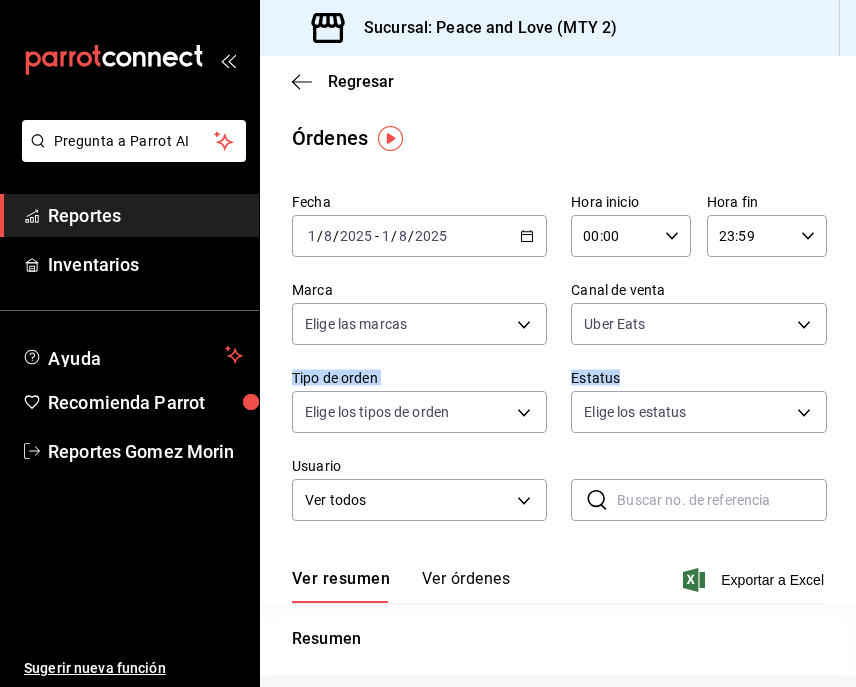 drag, startPoint x: 843, startPoint y: 312, endPoint x: 843, endPoint y: 390, distance: 78 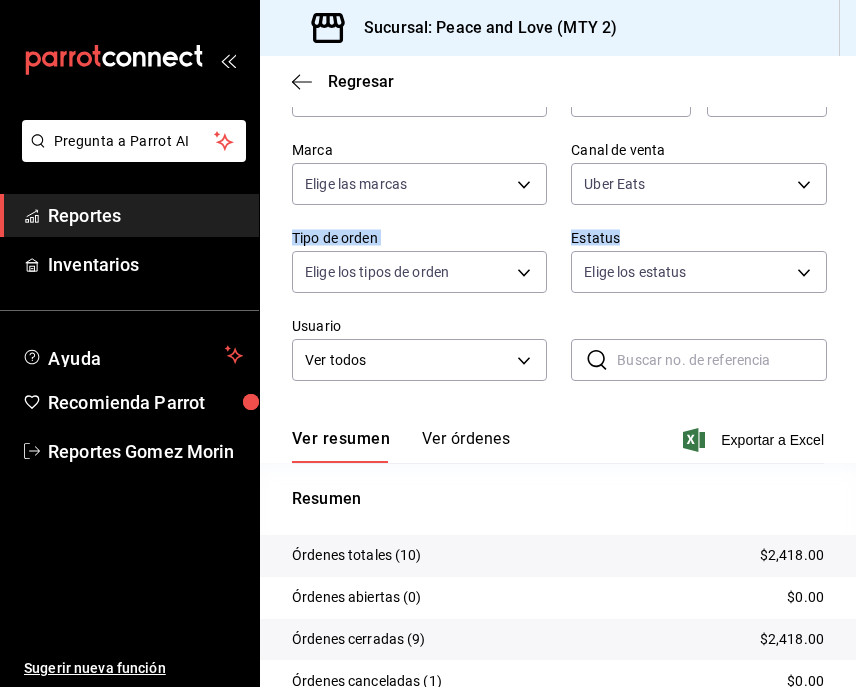 scroll, scrollTop: 149, scrollLeft: 0, axis: vertical 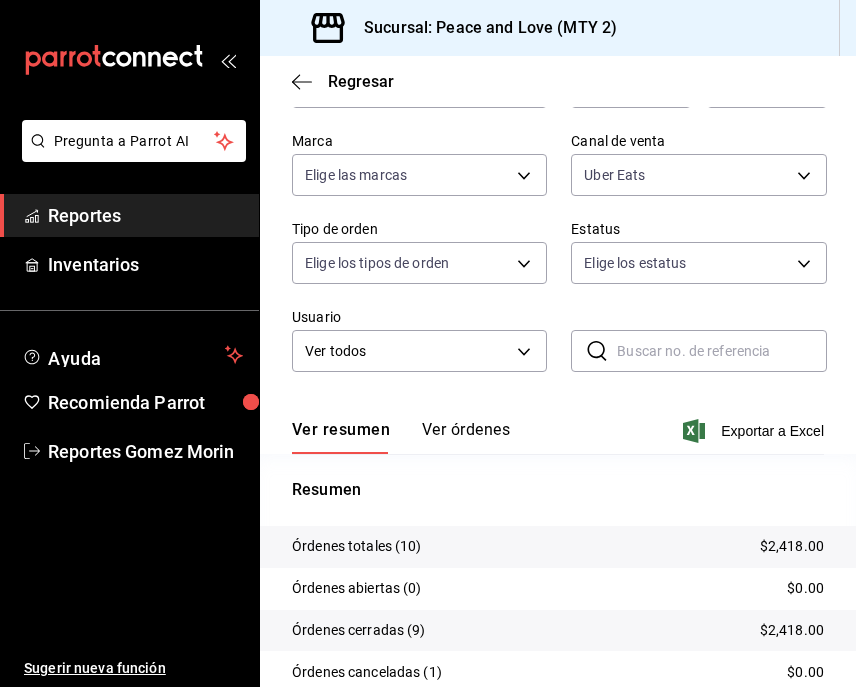click on "Fecha [DATE] [DATE] - [DATE] [DATE] Hora inicio 00:00 Hora inicio Hora fin 23:59 Hora fin Marca Elige las marcas Canal de venta Uber Eats UBER_EATS Tipo de orden Elige los tipos de orden Estatus Elige los estatus Usuario Ver todos ALL ​ ​" at bounding box center (558, 216) 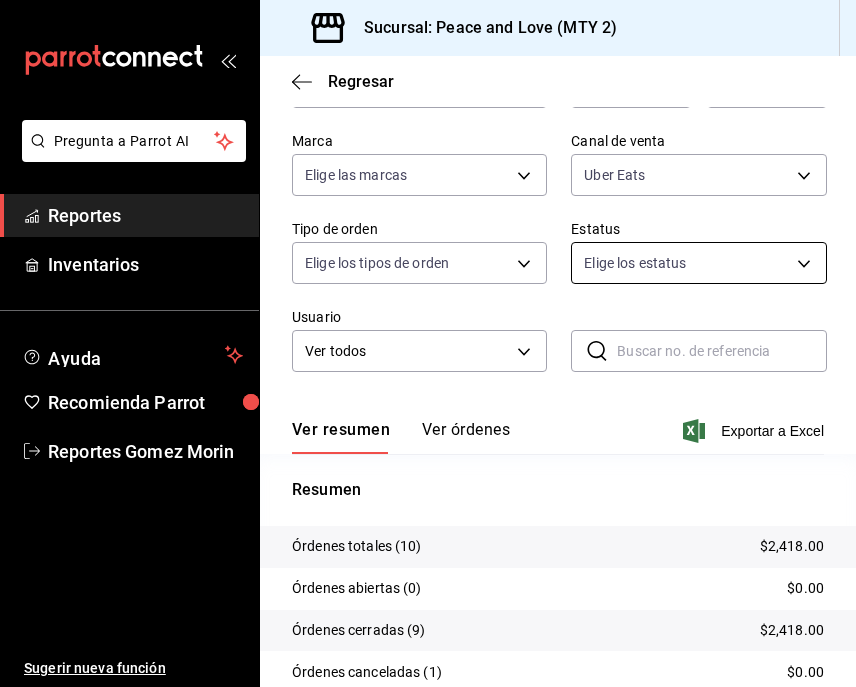 click on "Pregunta a Parrot AI Reportes   Inventarios   Ayuda Recomienda Parrot   Reportes Gomez Morin   Sugerir nueva función   Sucursal: Peace and Love (MTY 2) Regresar Órdenes Fecha [DATE] [DATE] - [DATE] [DATE] Hora inicio 00:00 Hora inicio Hora fin 23:59 Hora fin Marca Elige las marcas Canal de venta Uber Eats UBER_EATS Tipo de orden Elige los tipos de orden Estatus Elige los estatus Usuario Ver todos ALL ​ ​ Ver resumen Ver órdenes Exportar a Excel Resumen Órdenes totales (10) $2,418.00 Órdenes abiertas (0) $0.00 Órdenes cerradas (9) $2,418.00 Órdenes canceladas (1) $0.00 Órdenes negadas (0) $0.00 ¿Quieres ver el consumo promedio por orden y comensal? Ve al reporte de Ticket promedio Pregunta a Parrot AI Reportes   Inventarios   Ayuda Recomienda Parrot   Reportes Gomez Morin   Sugerir nueva función   GANA 1 MES GRATIS EN TU SUSCRIPCIÓN AQUÍ Ver video tutorial Ir a video Ver video tutorial Ir a video Visitar centro de ayuda [PHONE] soporte@parrotsoftware.io [PHONE]" at bounding box center (428, 343) 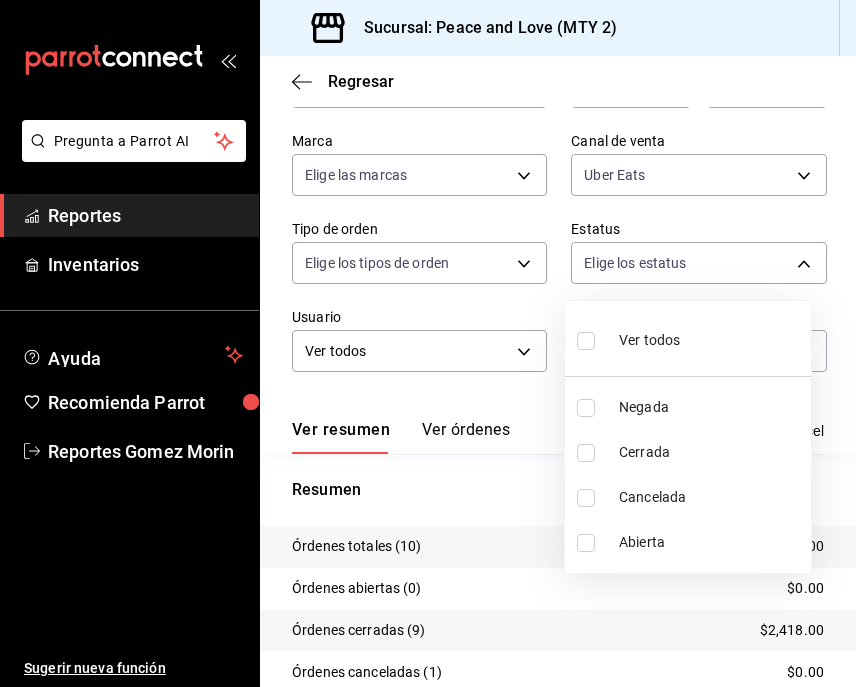 click at bounding box center (428, 343) 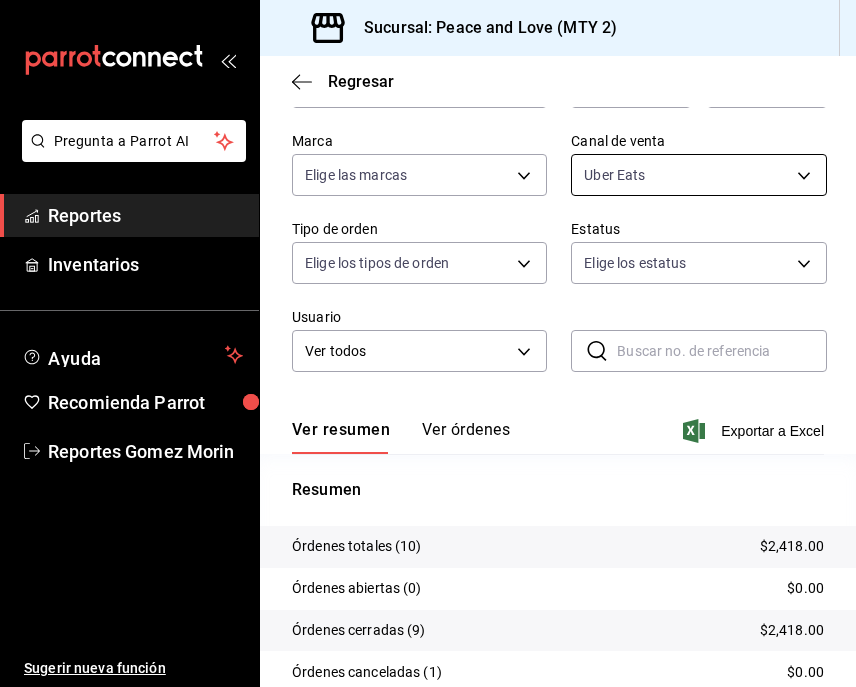 click on "Pregunta a Parrot AI Reportes   Inventarios   Ayuda Recomienda Parrot   Reportes Gomez Morin   Sugerir nueva función   Sucursal: Peace and Love (MTY 2) Regresar Órdenes Fecha [DATE] [DATE] - [DATE] [DATE] Hora inicio 00:00 Hora inicio Hora fin 23:59 Hora fin Marca Elige las marcas Canal de venta Uber Eats UBER_EATS Tipo de orden Elige los tipos de orden Estatus Elige los estatus Usuario Ver todos ALL ​ ​ Ver resumen Ver órdenes Exportar a Excel Resumen Órdenes totales (10) $2,418.00 Órdenes abiertas (0) $0.00 Órdenes cerradas (9) $2,418.00 Órdenes canceladas (1) $0.00 Órdenes negadas (0) $0.00 ¿Quieres ver el consumo promedio por orden y comensal? Ve al reporte de Ticket promedio Pregunta a Parrot AI Reportes   Inventarios   Ayuda Recomienda Parrot   Reportes Gomez Morin   Sugerir nueva función   GANA 1 MES GRATIS EN TU SUSCRIPCIÓN AQUÍ Ver video tutorial Ir a video Ver video tutorial Ir a video Visitar centro de ayuda [PHONE] soporte@parrotsoftware.io [PHONE]" at bounding box center [428, 343] 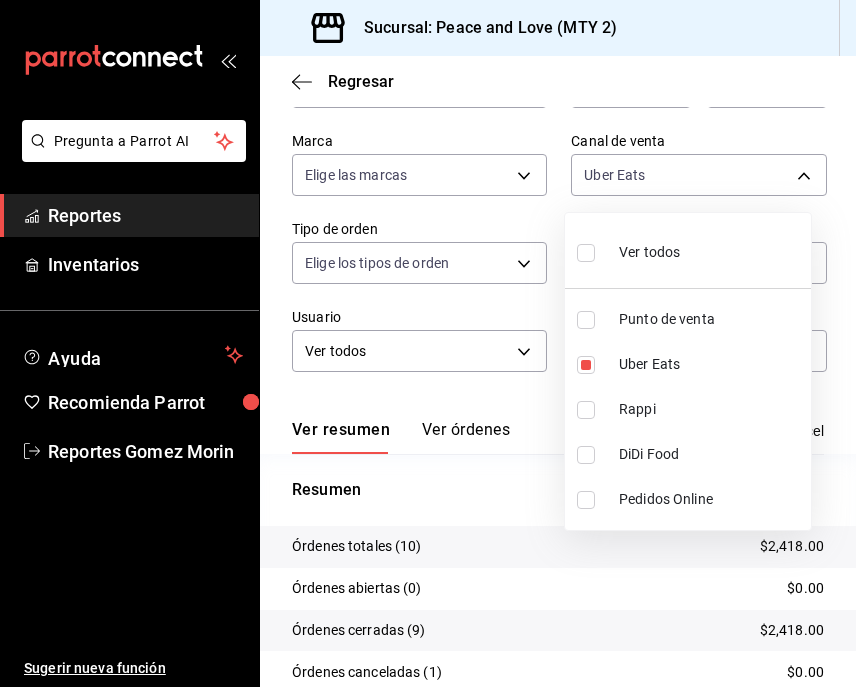 click at bounding box center (586, 410) 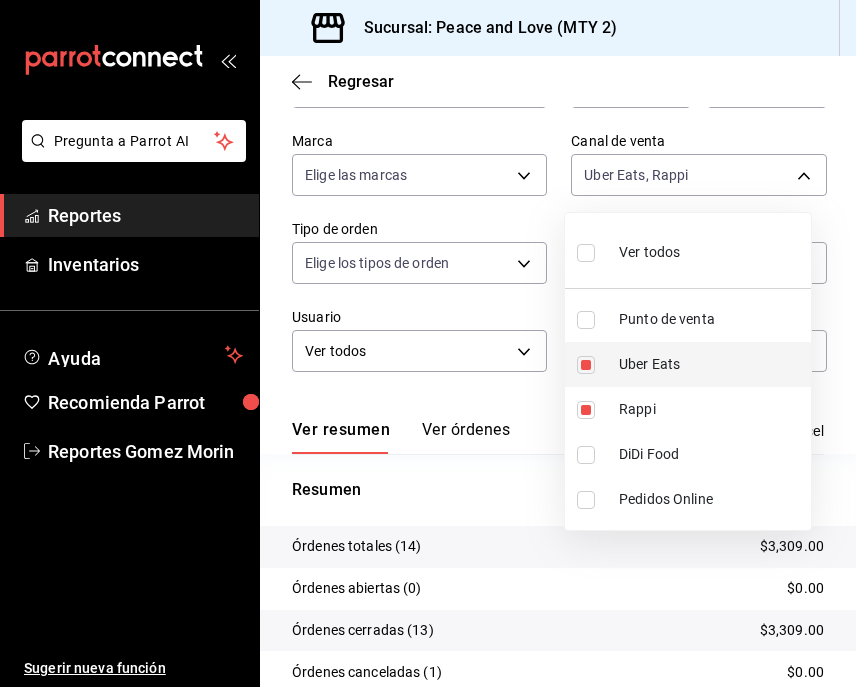 click at bounding box center [586, 365] 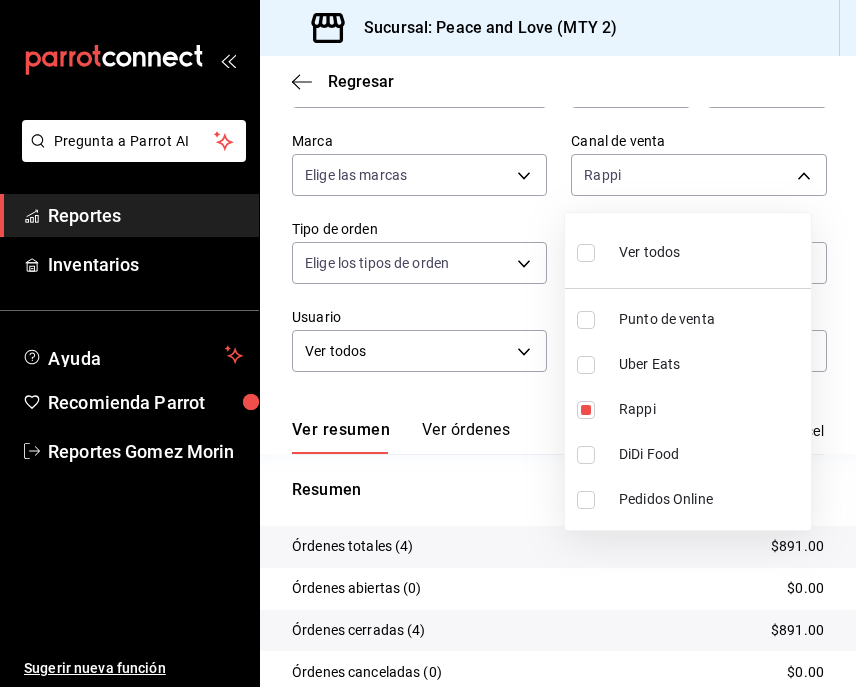 click at bounding box center [428, 343] 